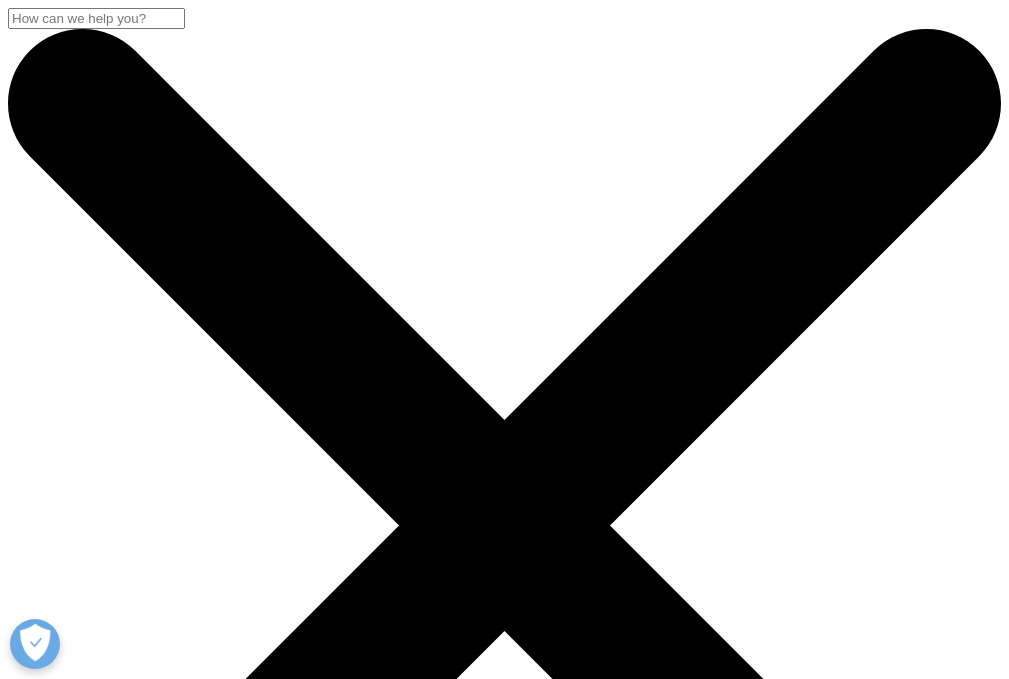 scroll, scrollTop: 0, scrollLeft: 0, axis: both 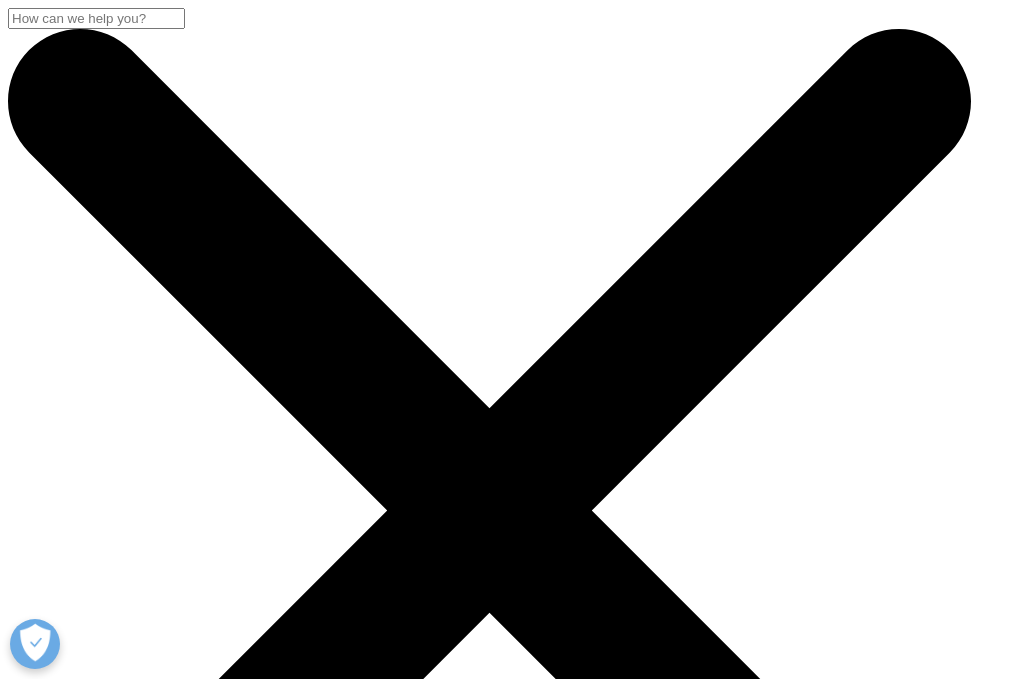 click on "visit our Contact Us page" at bounding box center (184, 11543) 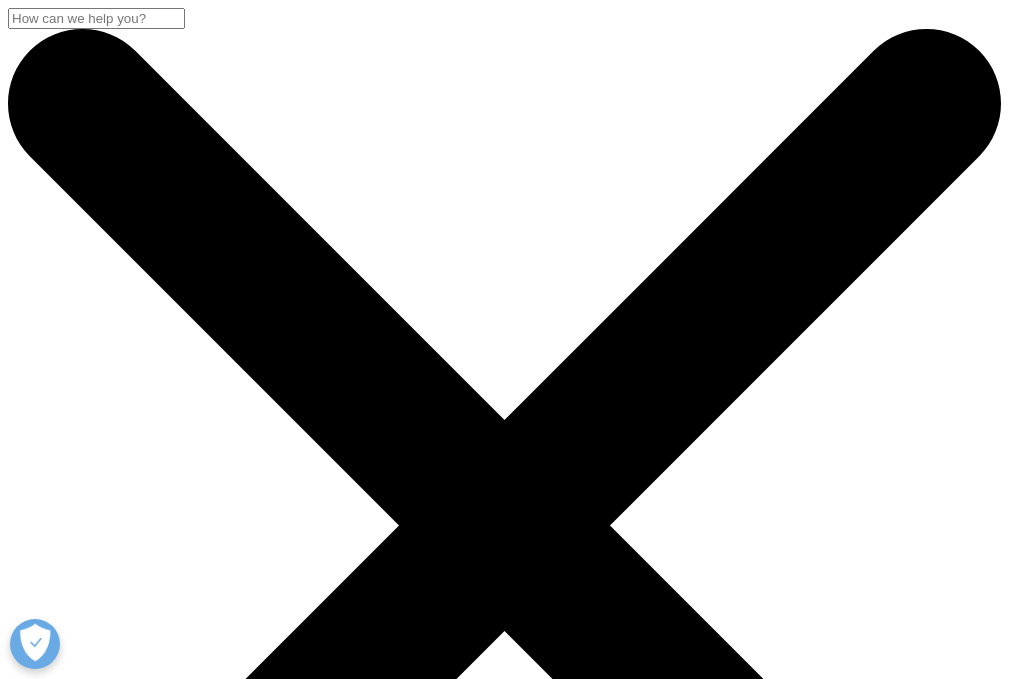 scroll, scrollTop: 0, scrollLeft: 0, axis: both 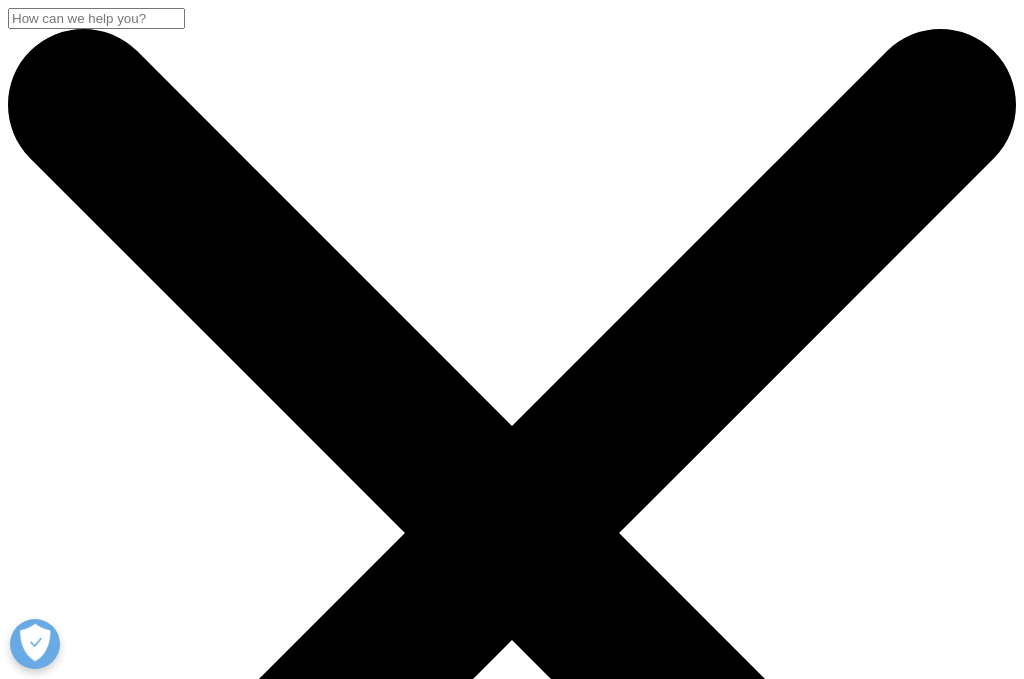 click on "Language" at bounding box center [172, 11838] 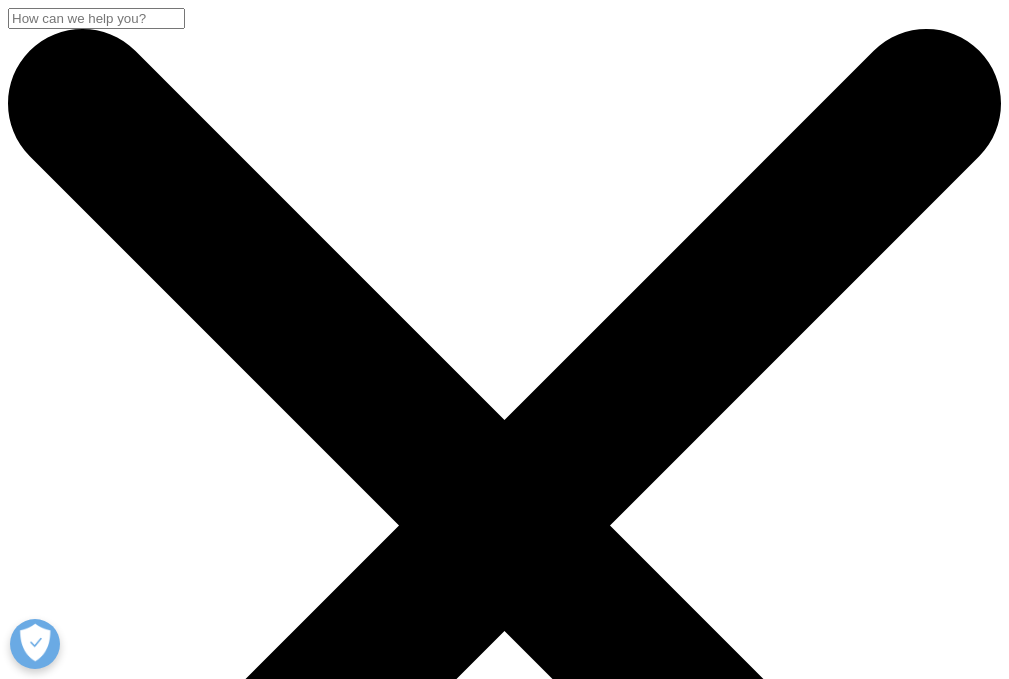 scroll, scrollTop: 0, scrollLeft: 0, axis: both 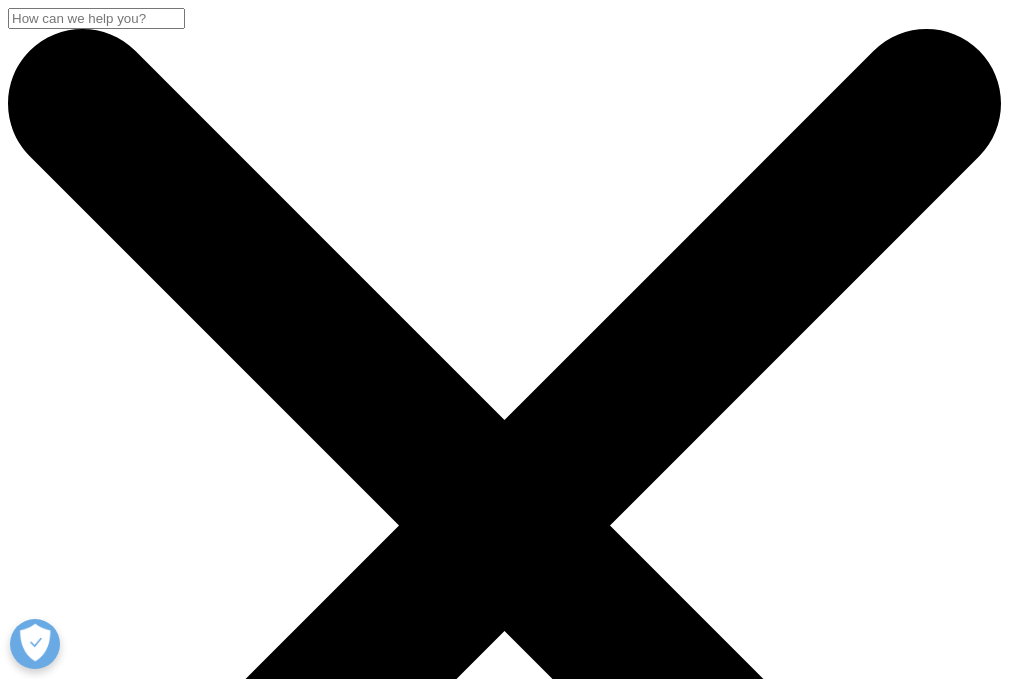 click on "Besoin d'aide
Sales
HR/Career
Patient Seeking Clinical Trials
Site/Investigator Waiting List
Accounts Payable/Receivable
Other
[FIRST]
[LAST]
[PROFESSION]
Compagnie
Intérêt
Analytics Solutions
Global Services
Contract Sales and Medical Solutions
Data and Insights
Real World Solutions
Research and Development Solutions
Technology Solutions
Commercialization
Safety, Regulatory, Quality and Commercial Compliance" at bounding box center [504, 19543] 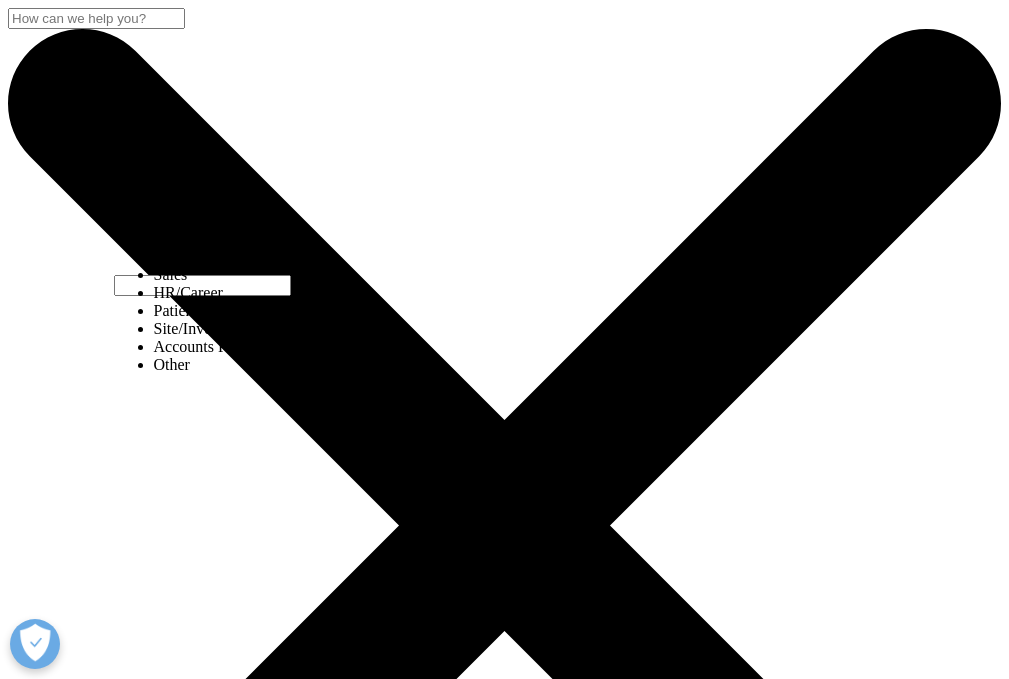 click at bounding box center (297, 19500) 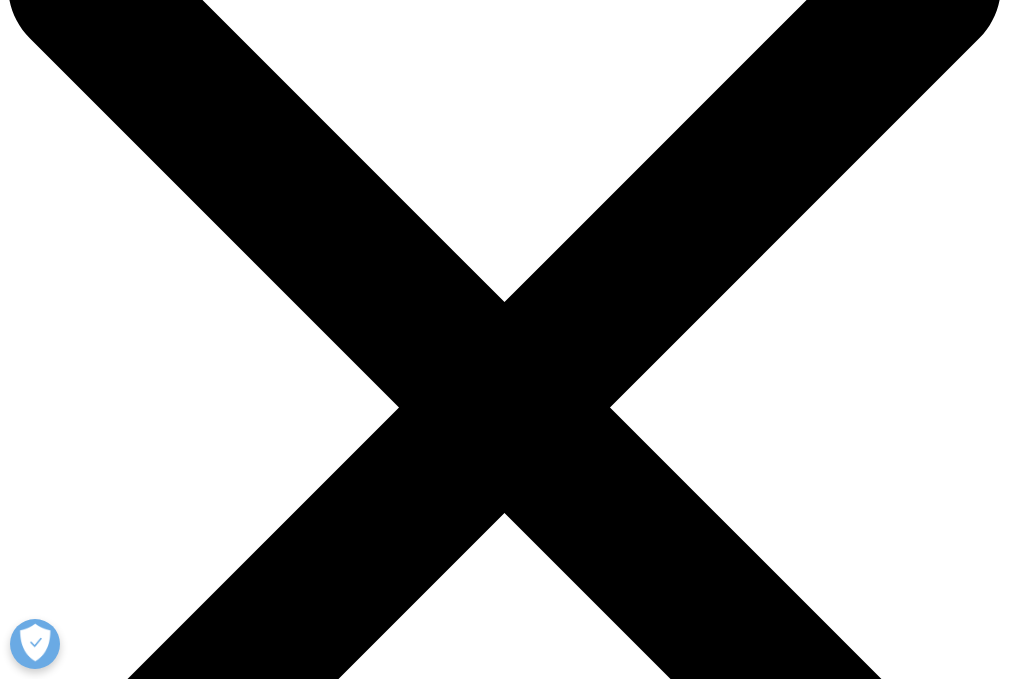 scroll, scrollTop: 0, scrollLeft: 0, axis: both 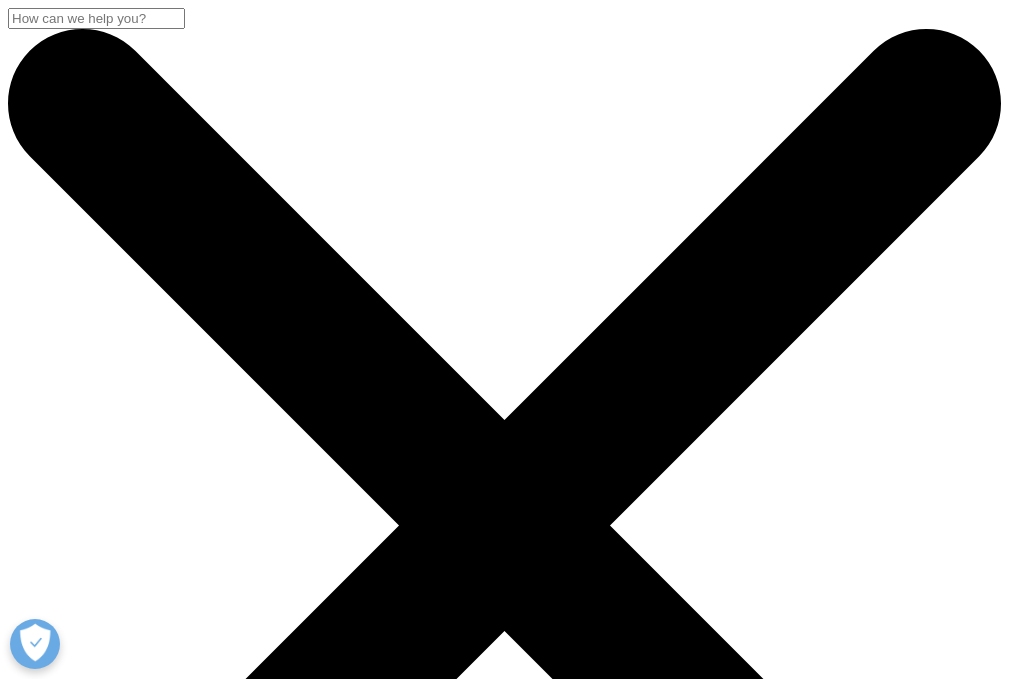 click at bounding box center (8, 11660) 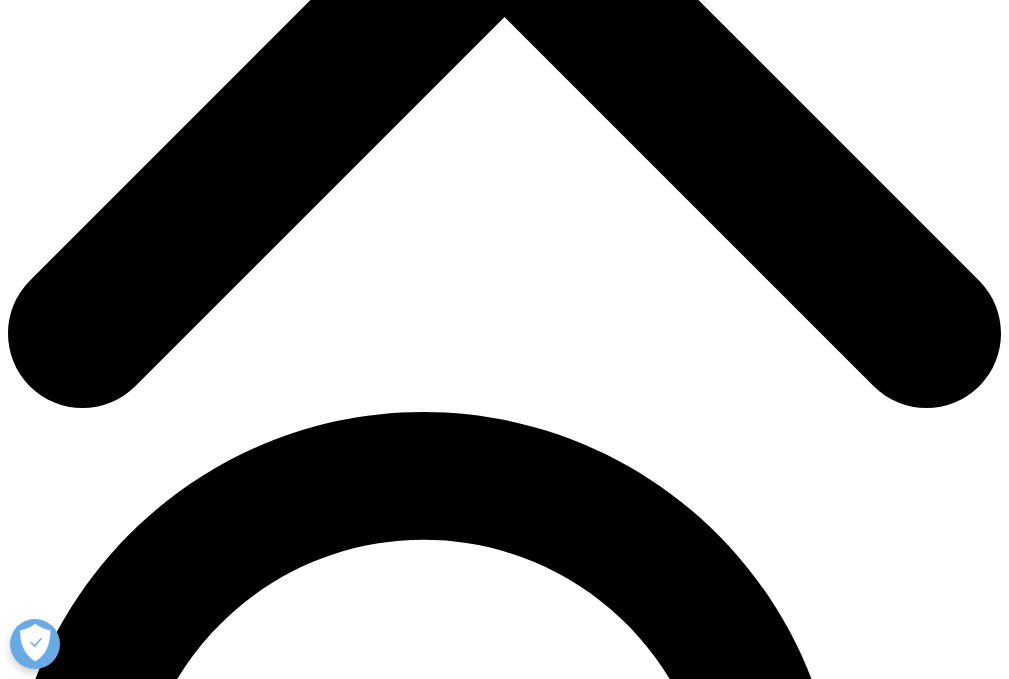 scroll, scrollTop: 300, scrollLeft: 0, axis: vertical 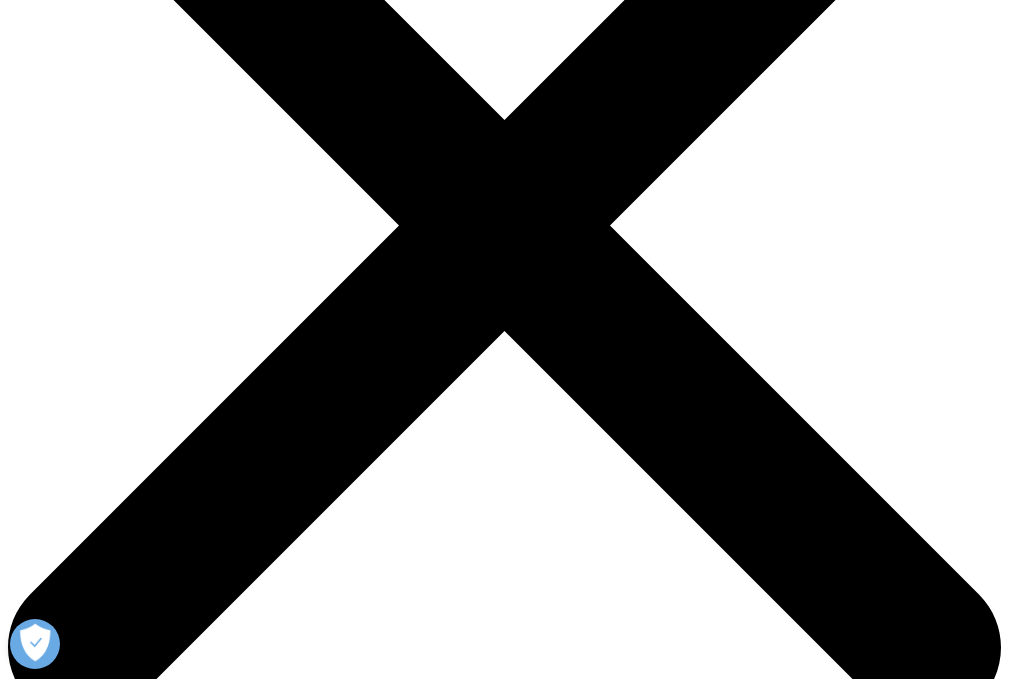 click on "Contactez-nous" at bounding box center (58, 4298) 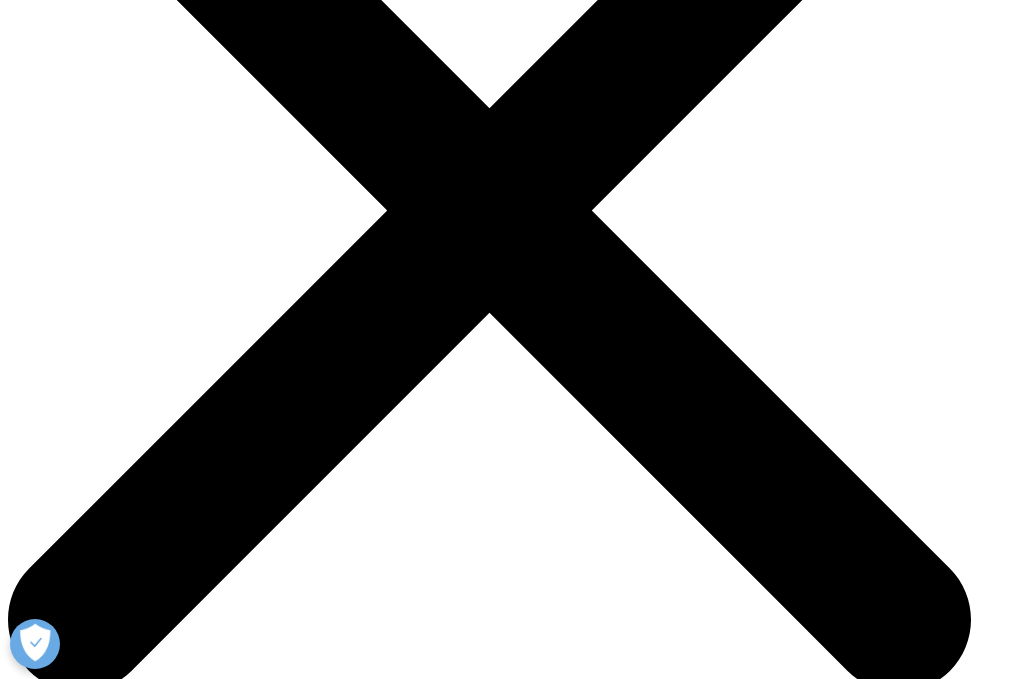 scroll, scrollTop: 200, scrollLeft: 0, axis: vertical 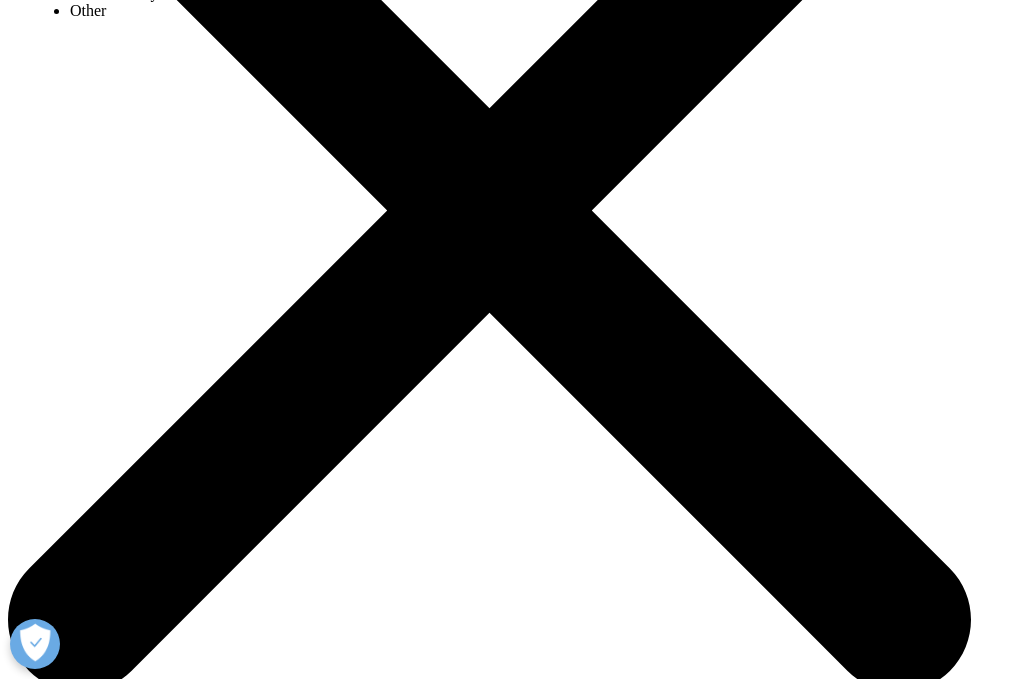 select on "Other" 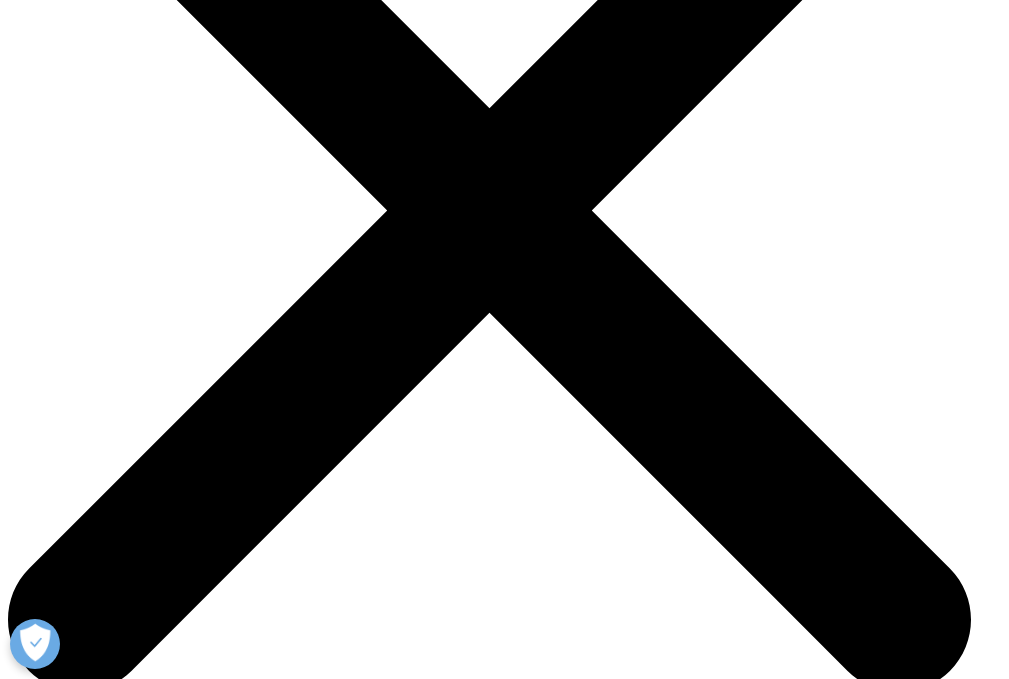 click on "First Name" at bounding box center (172, 11276) 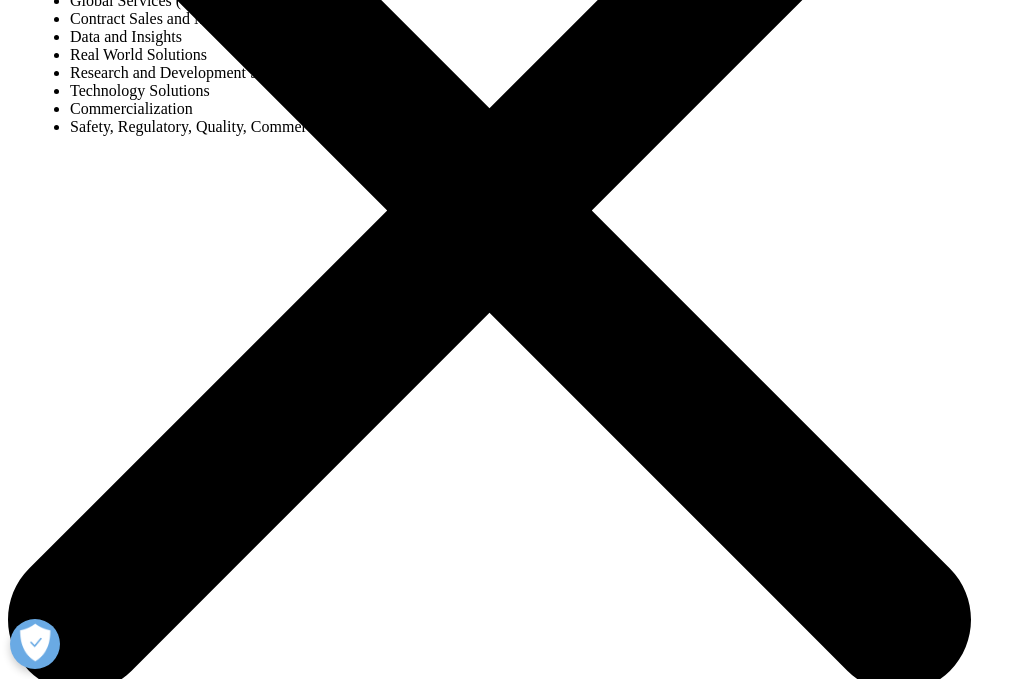 select on "Data and Insights" 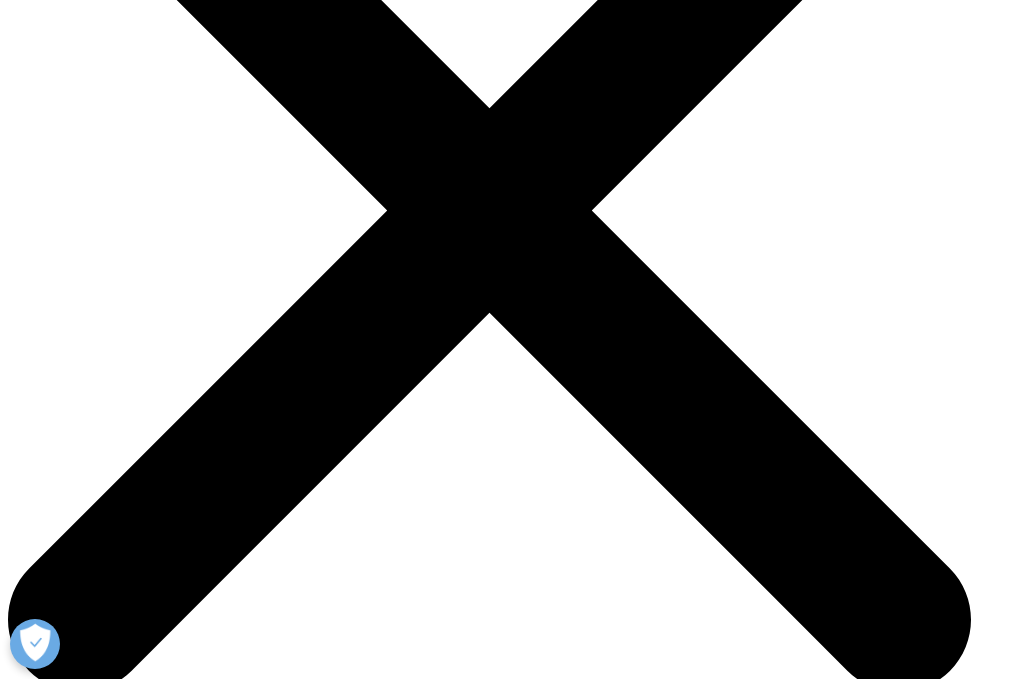 scroll, scrollTop: 500, scrollLeft: 0, axis: vertical 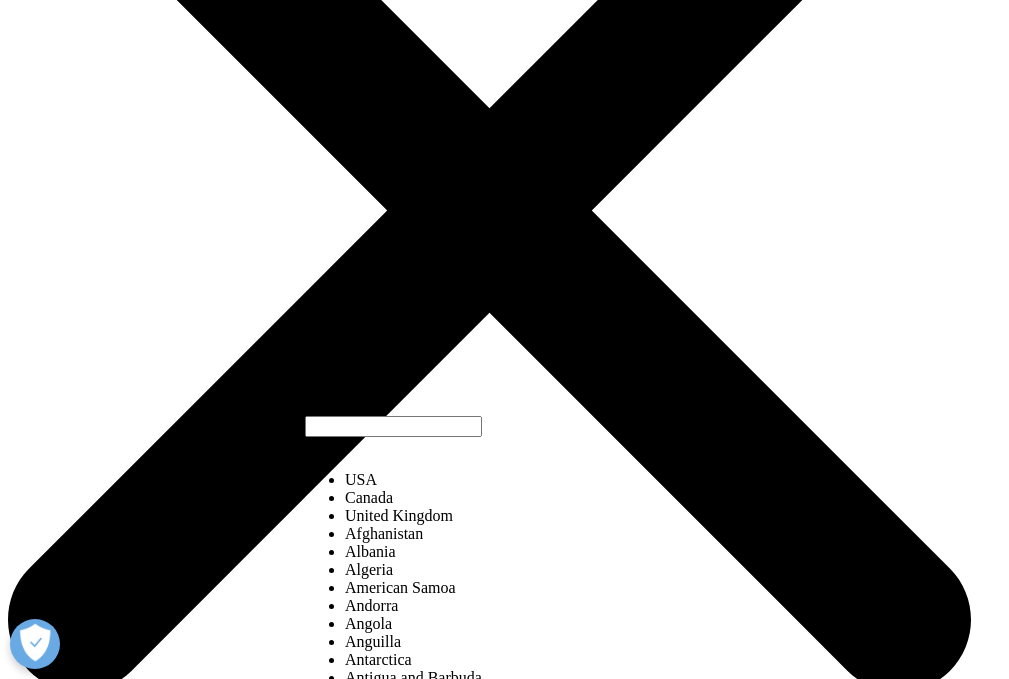 click at bounding box center (353, 11423) 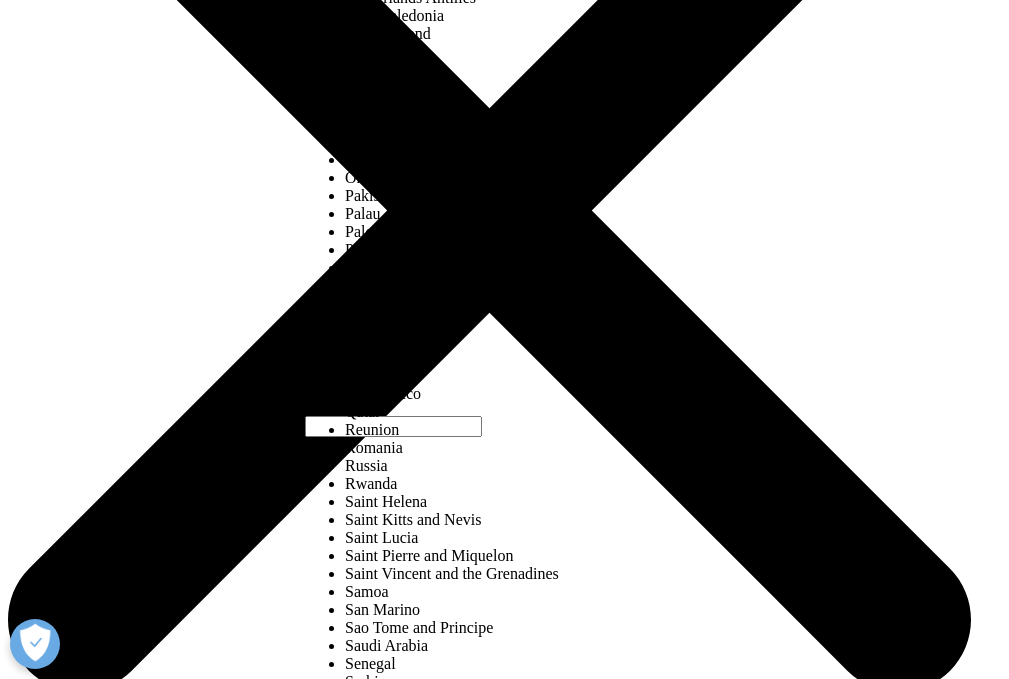 select on "France" 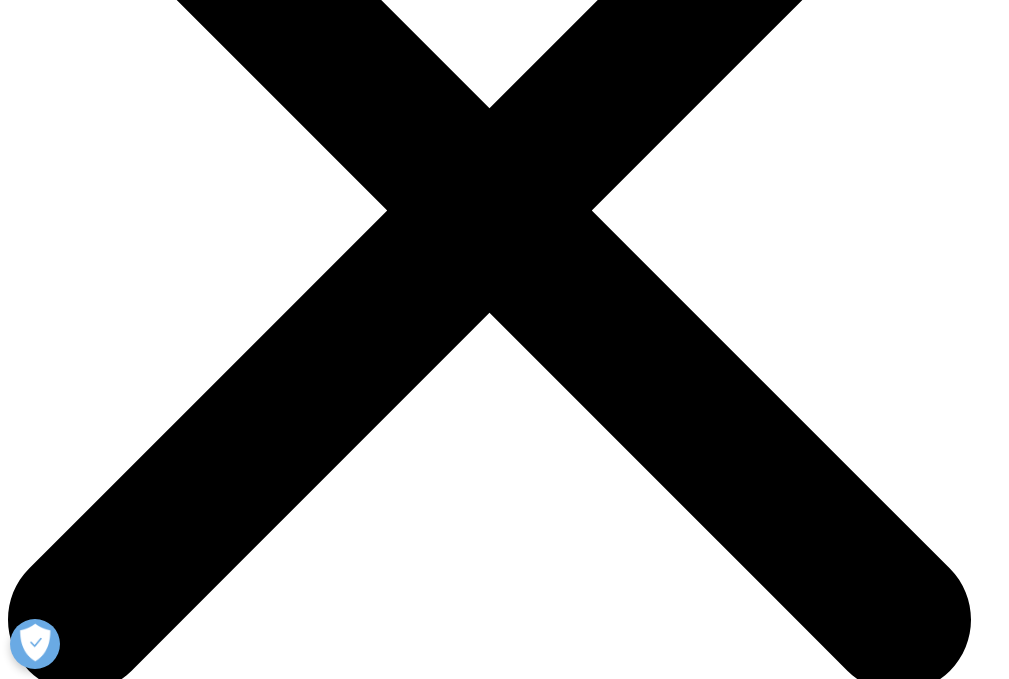 scroll, scrollTop: 600, scrollLeft: 0, axis: vertical 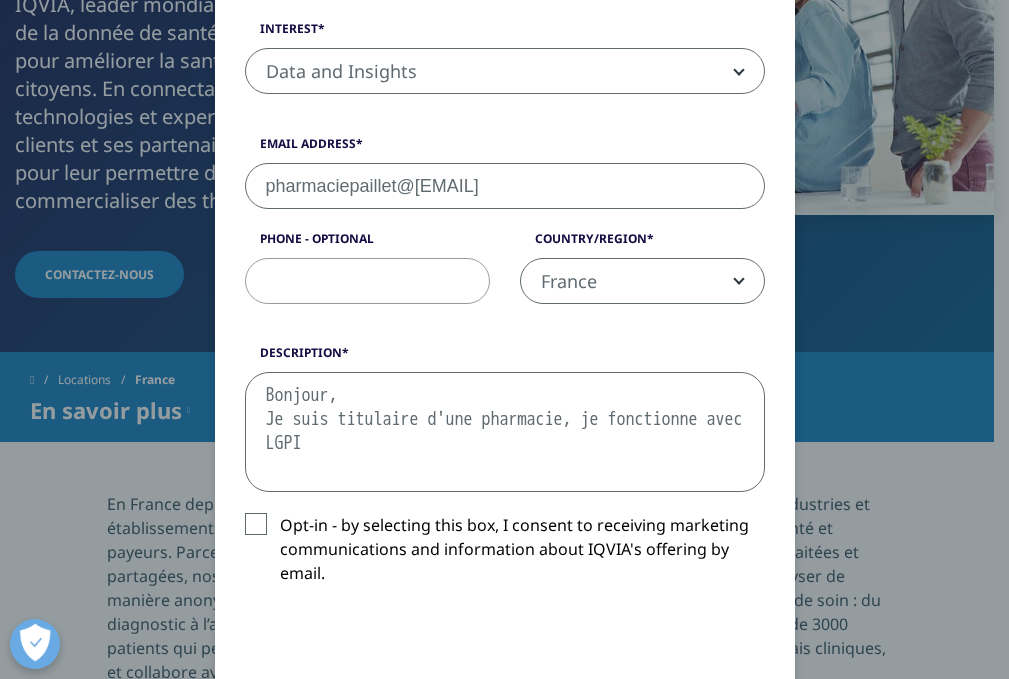 click on "Bonjour,
Je suis titulaire d'une pharmacie, je fonctionne avec LGPI" at bounding box center (505, 432) 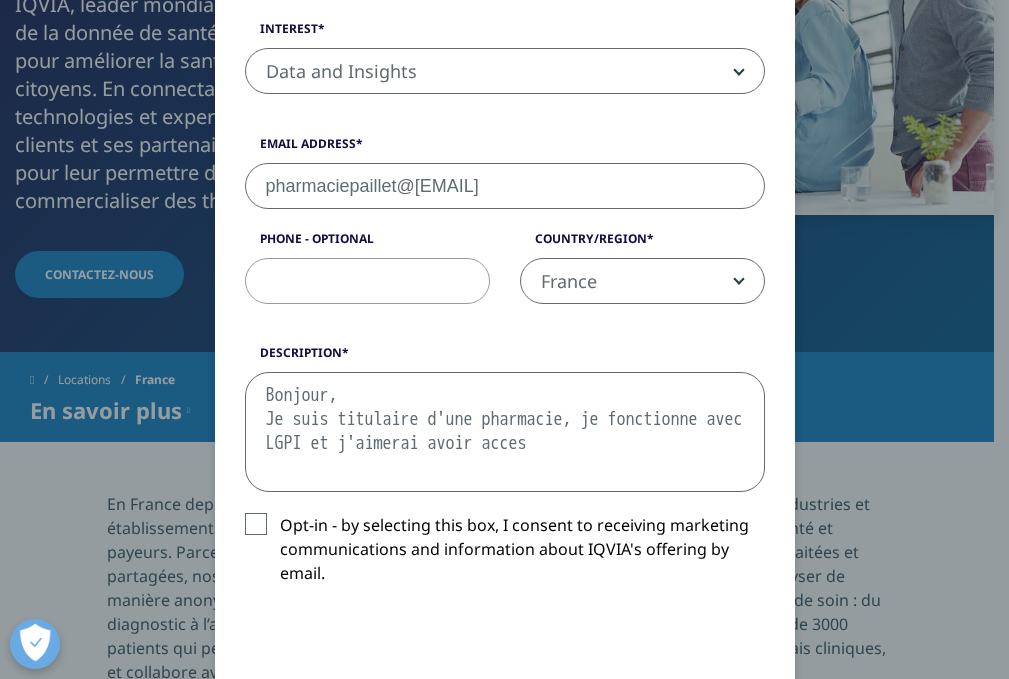 click on "Bonjour,
Je suis titulaire d'une pharmacie, je fonctionne avec LGPI et j'aimerai avoir acces" at bounding box center [505, 432] 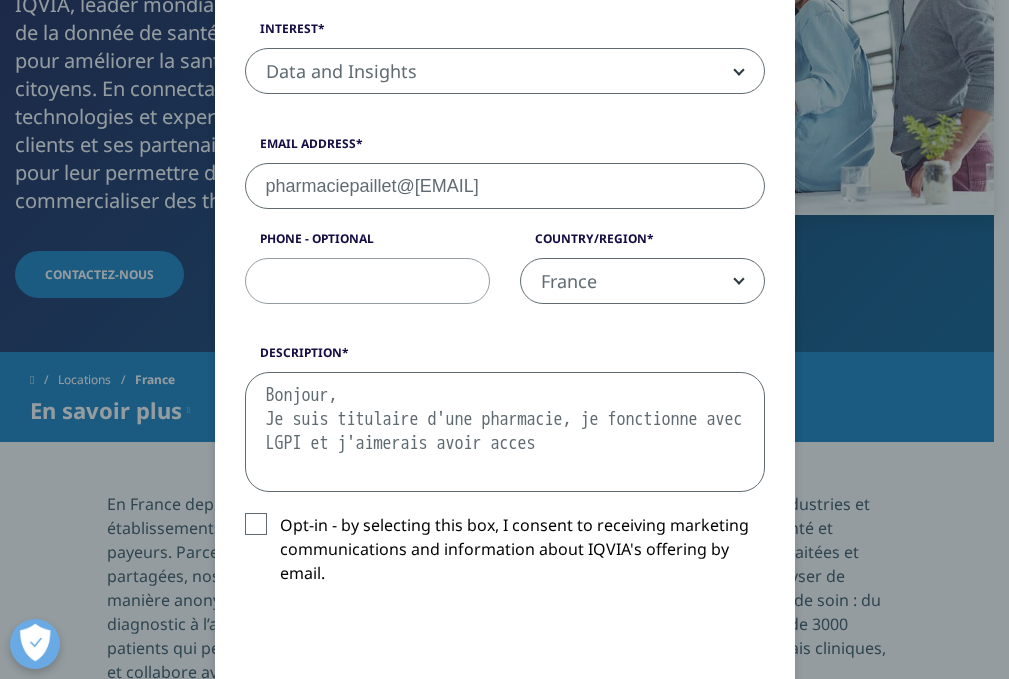 click on "Bonjour,
Je suis titulaire d'une pharmacie, je fonctionne avec LGPI et j'aimerais avoir acces" at bounding box center (505, 432) 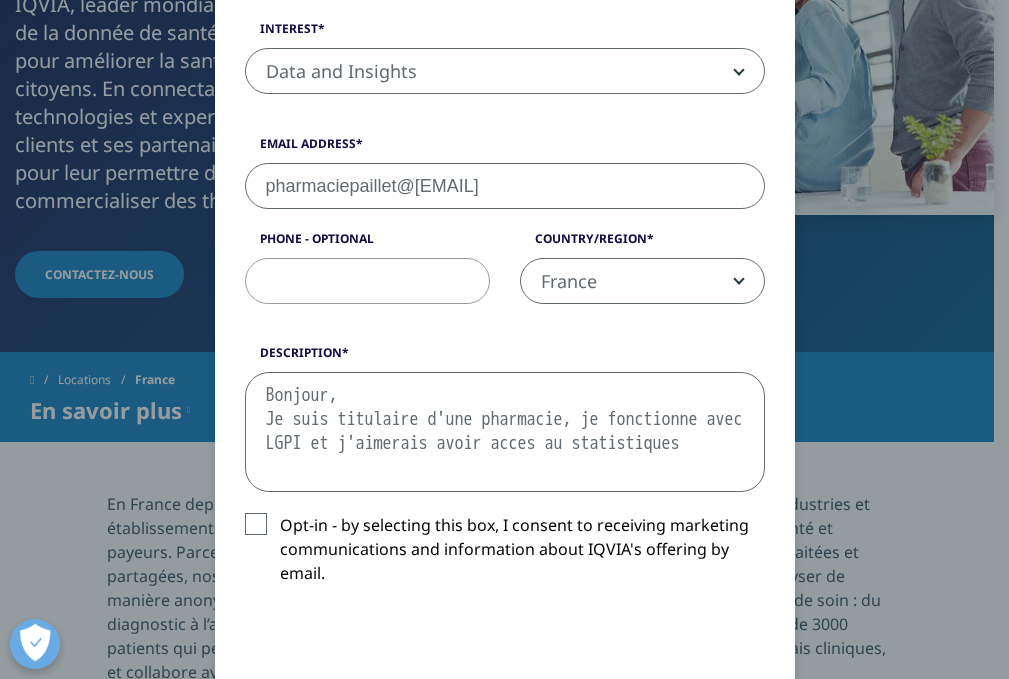click on "Bonjour,
Je suis titulaire d'une pharmacie, je fonctionne avec LGPI et j'aimerais avoir acces au statistiques" at bounding box center (505, 432) 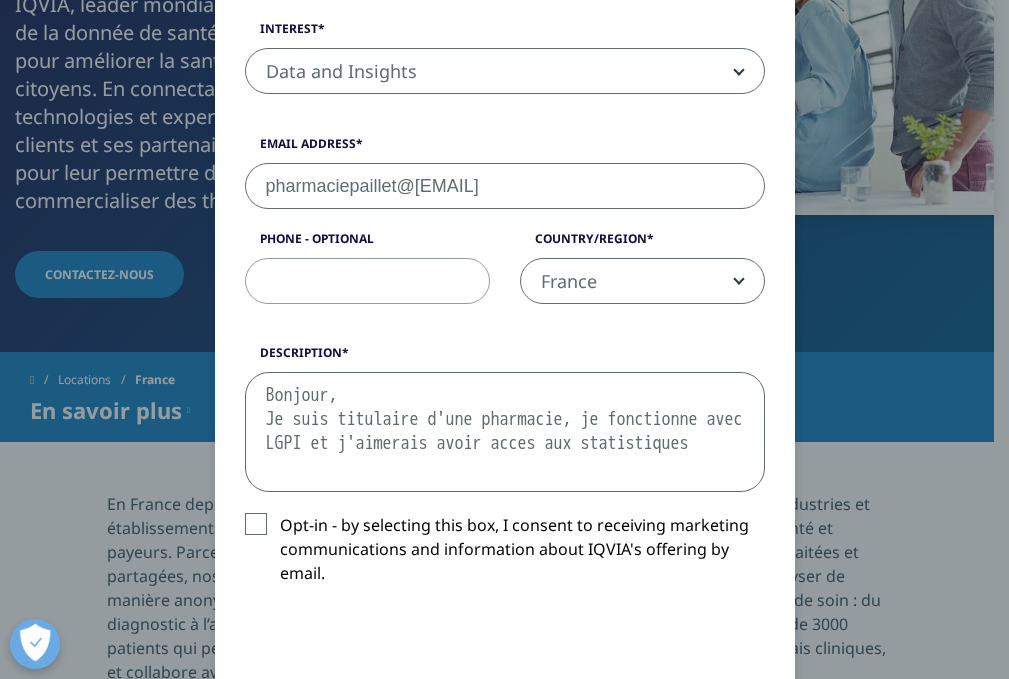 click on "Bonjour,
Je suis titulaire d'une pharmacie, je fonctionne avec LGPI et j'aimerais avoir acces aux statistiques" at bounding box center [505, 432] 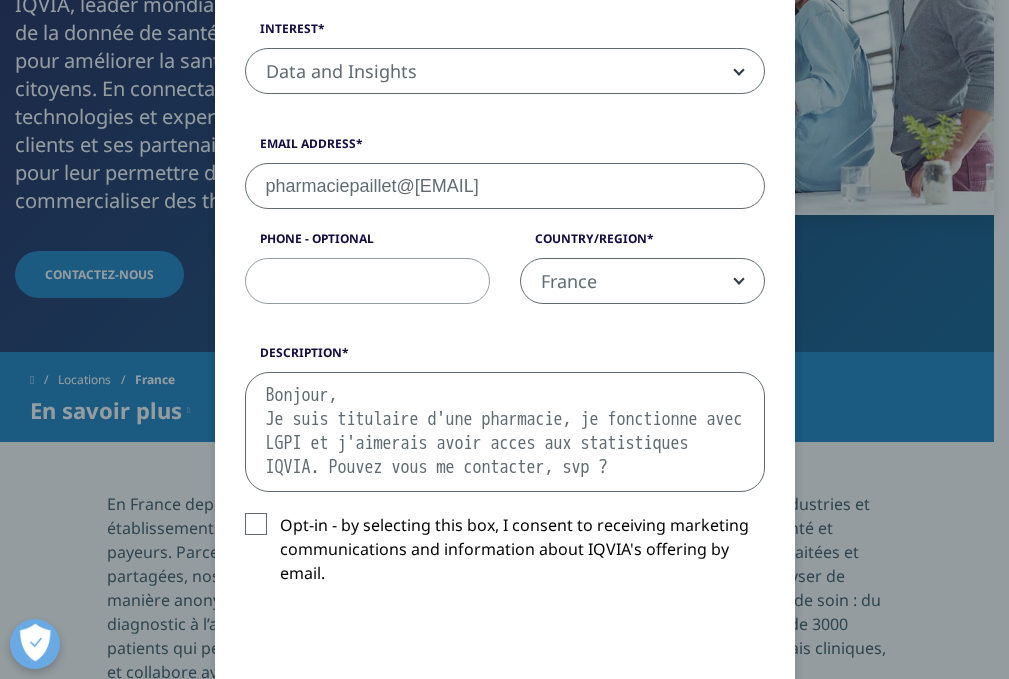 scroll, scrollTop: 36, scrollLeft: 0, axis: vertical 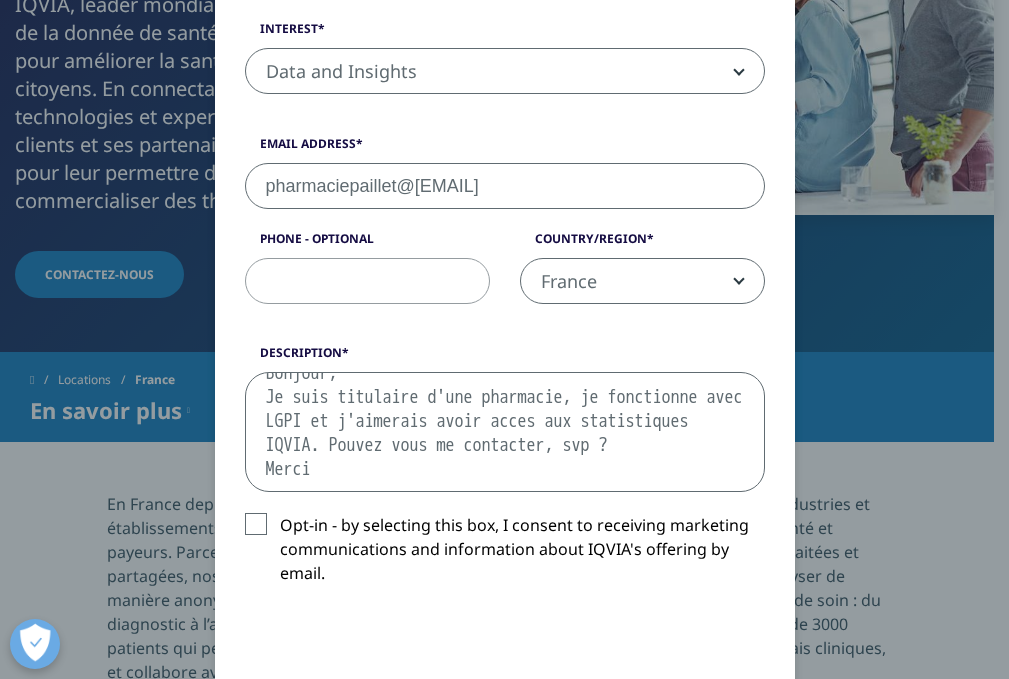 click on "Phone - Optional" at bounding box center [367, 281] 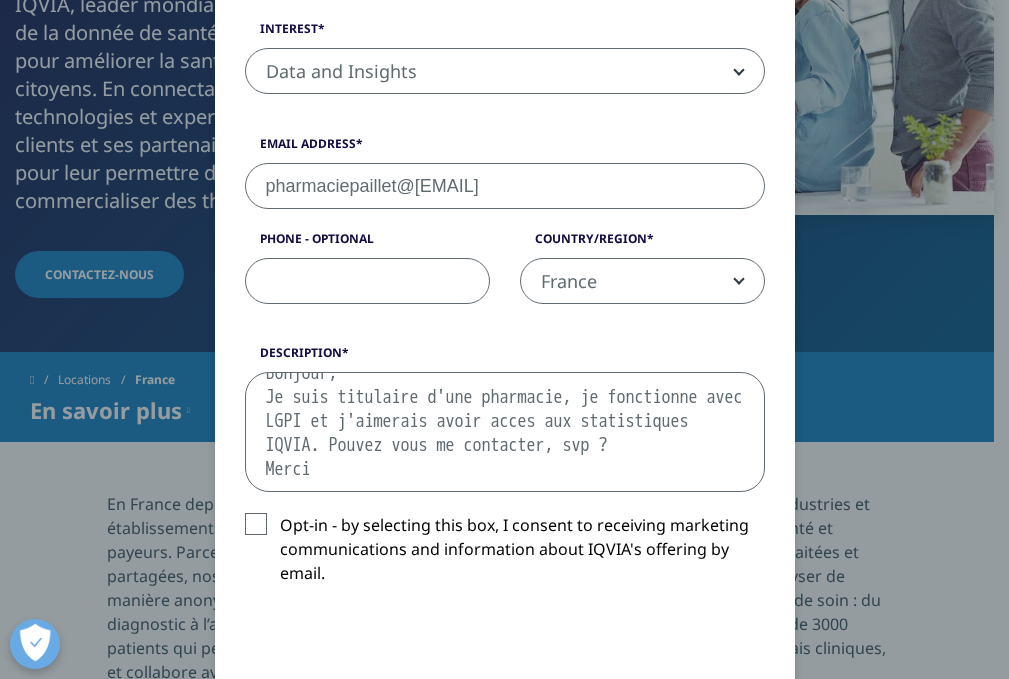 click on "Bonjour,
Je suis titulaire d'une pharmacie, je fonctionne avec LGPI et j'aimerais avoir acces aux statistiques IQVIA. Pouvez vous me contacter, svp ?
Merci" at bounding box center [505, 432] 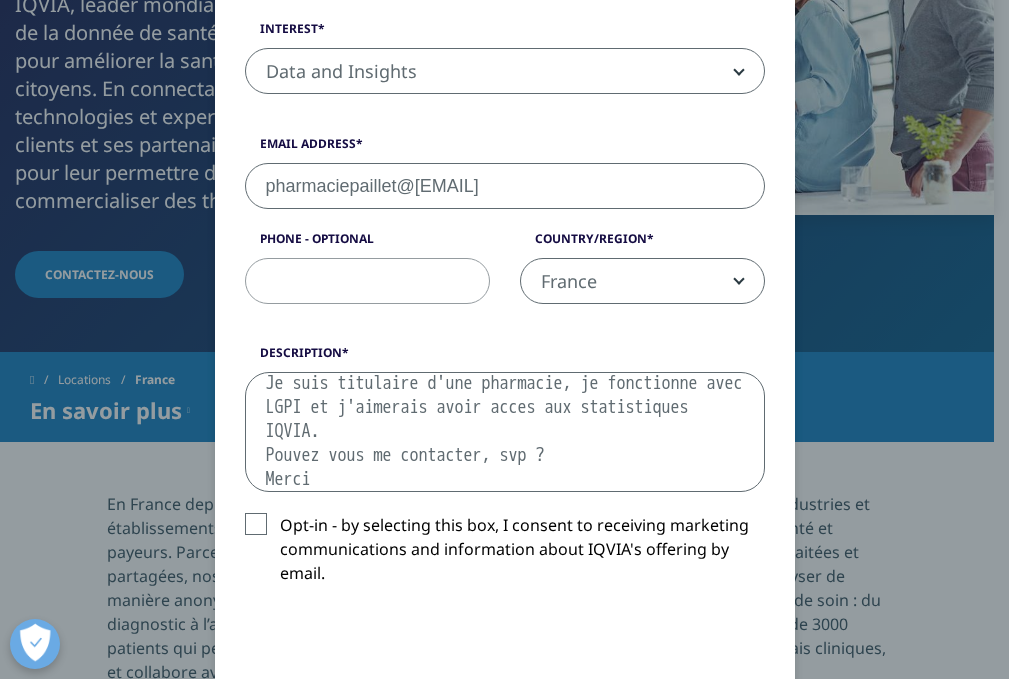 scroll, scrollTop: 46, scrollLeft: 0, axis: vertical 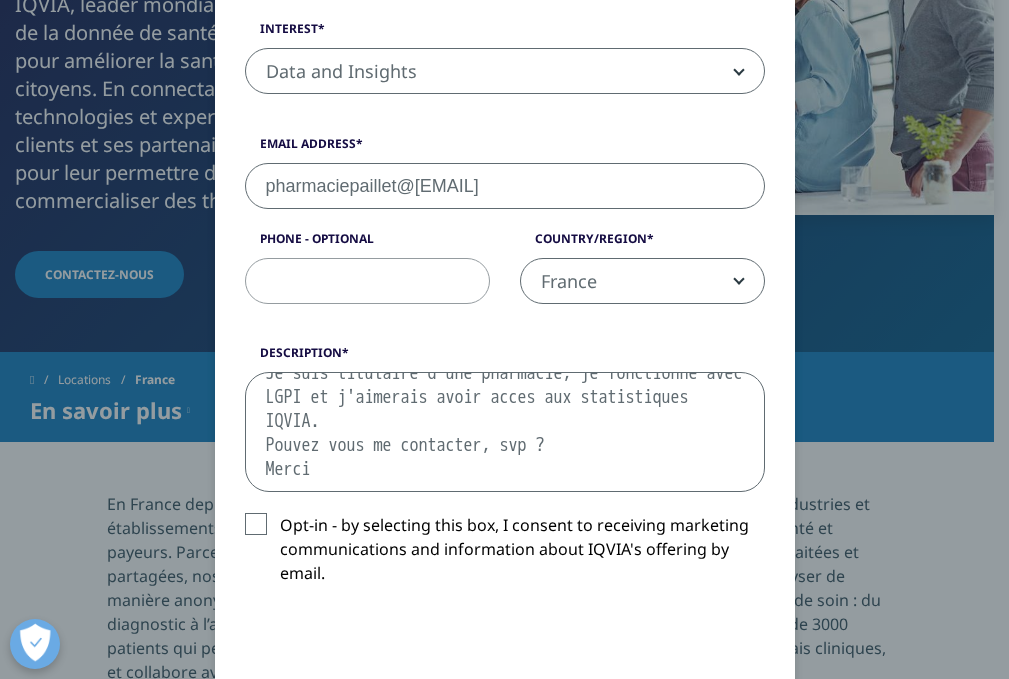 type on "Bonjour,
Je suis titulaire d'une pharmacie, je fonctionne avec LGPI et j'aimerais avoir acces aux statistiques IQVIA.
Pouvez vous me contacter, svp ?
Merci" 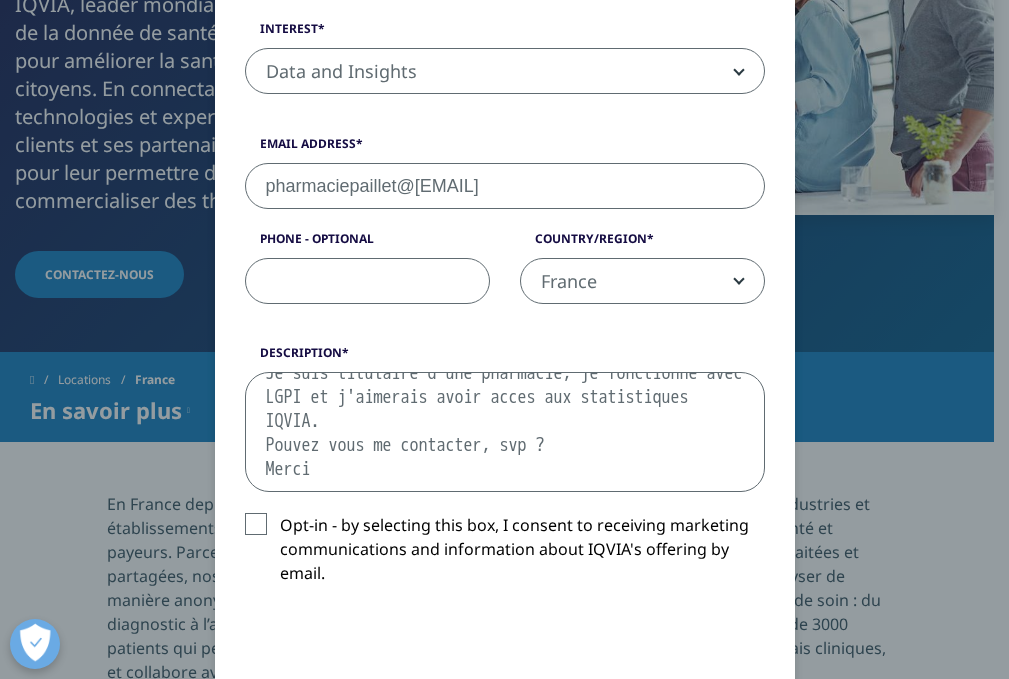 click on "Phone - Optional" at bounding box center [367, 281] 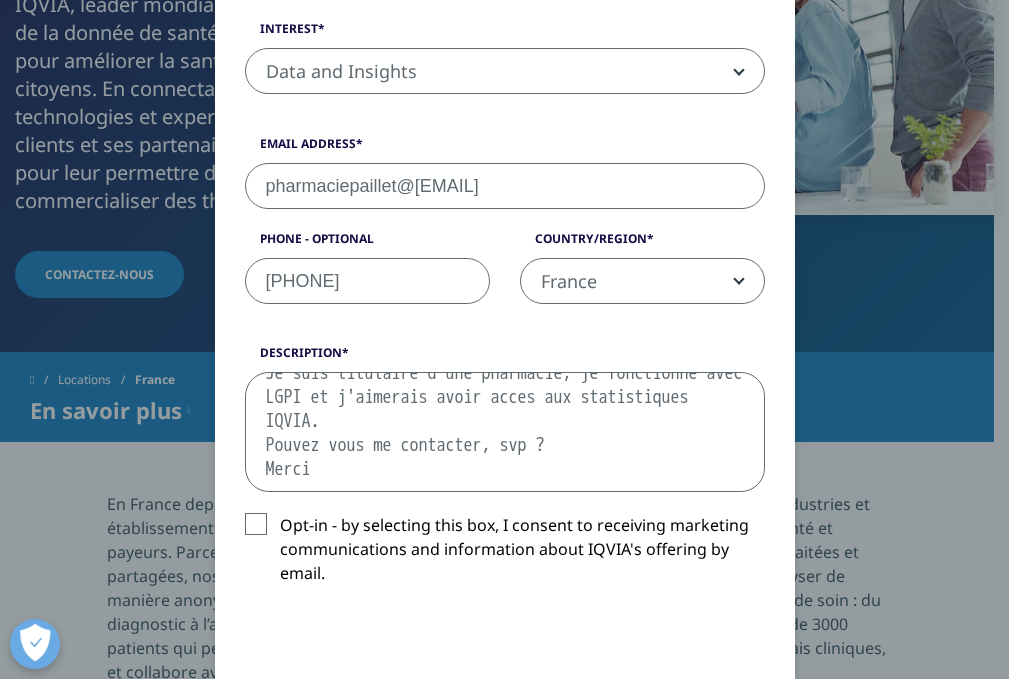 click on "[PHONE]" at bounding box center [367, 281] 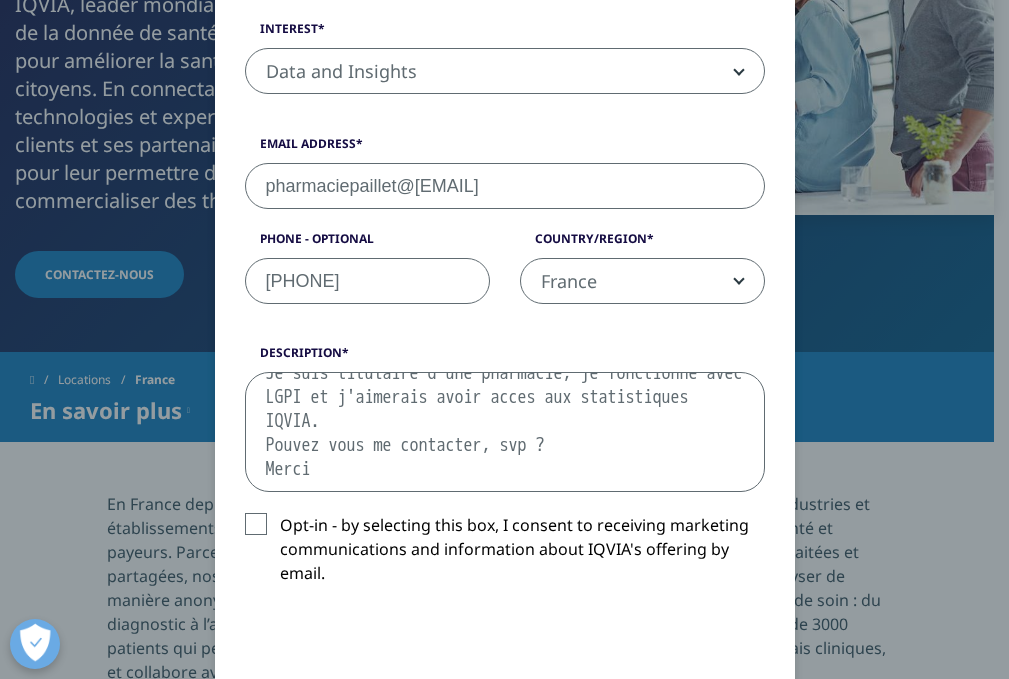 scroll, scrollTop: 700, scrollLeft: 0, axis: vertical 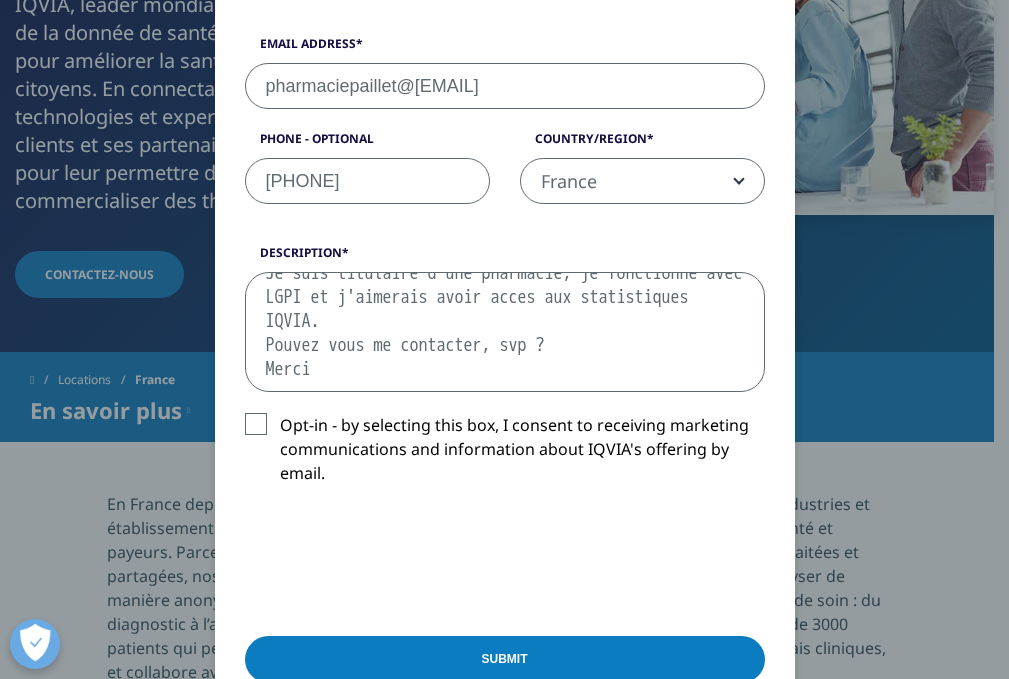 type on "[PHONE]" 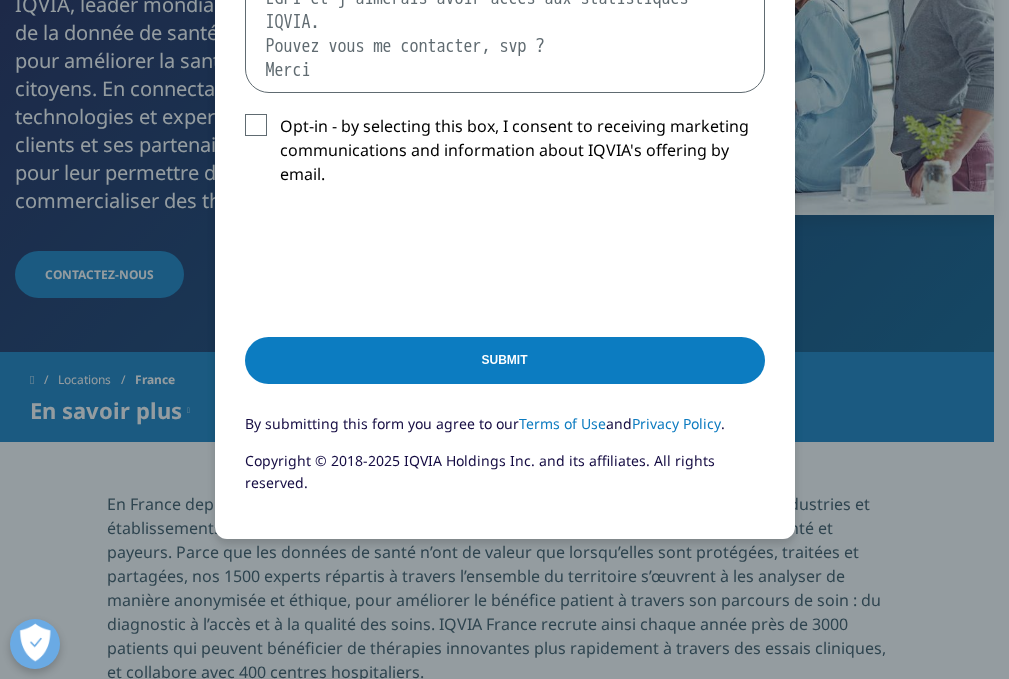 scroll, scrollTop: 1000, scrollLeft: 0, axis: vertical 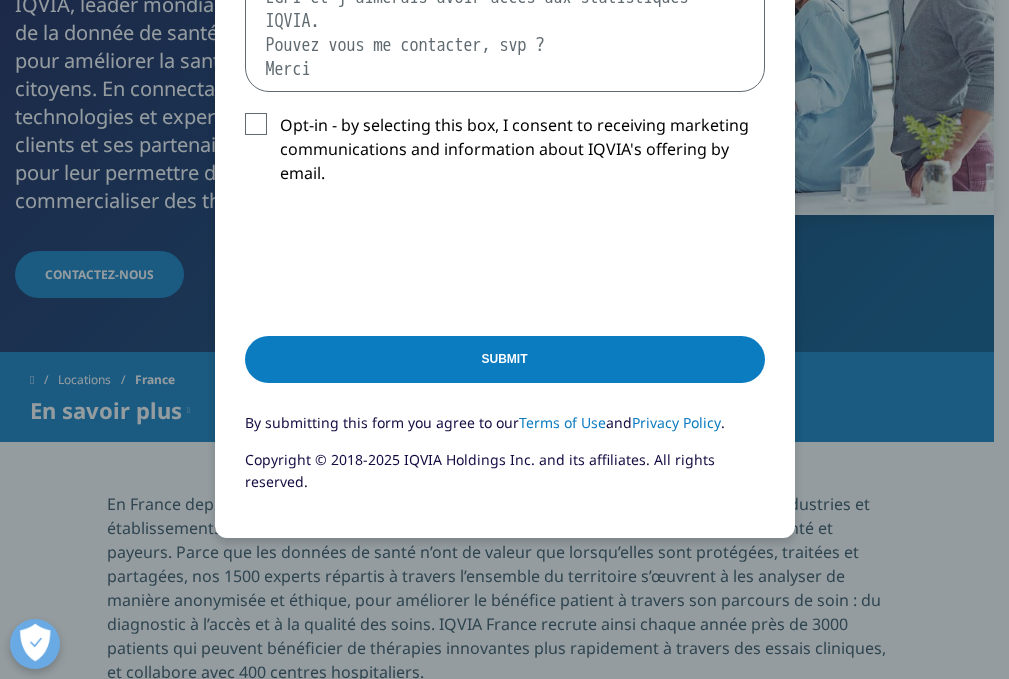 click on "Submit" at bounding box center (505, 359) 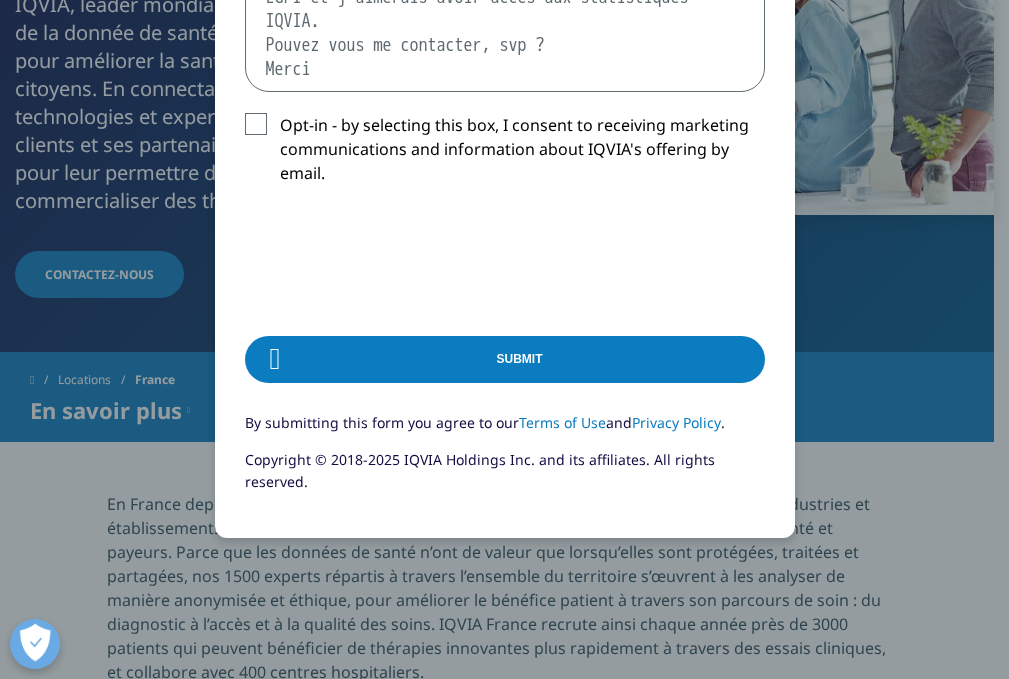 scroll, scrollTop: 0, scrollLeft: 0, axis: both 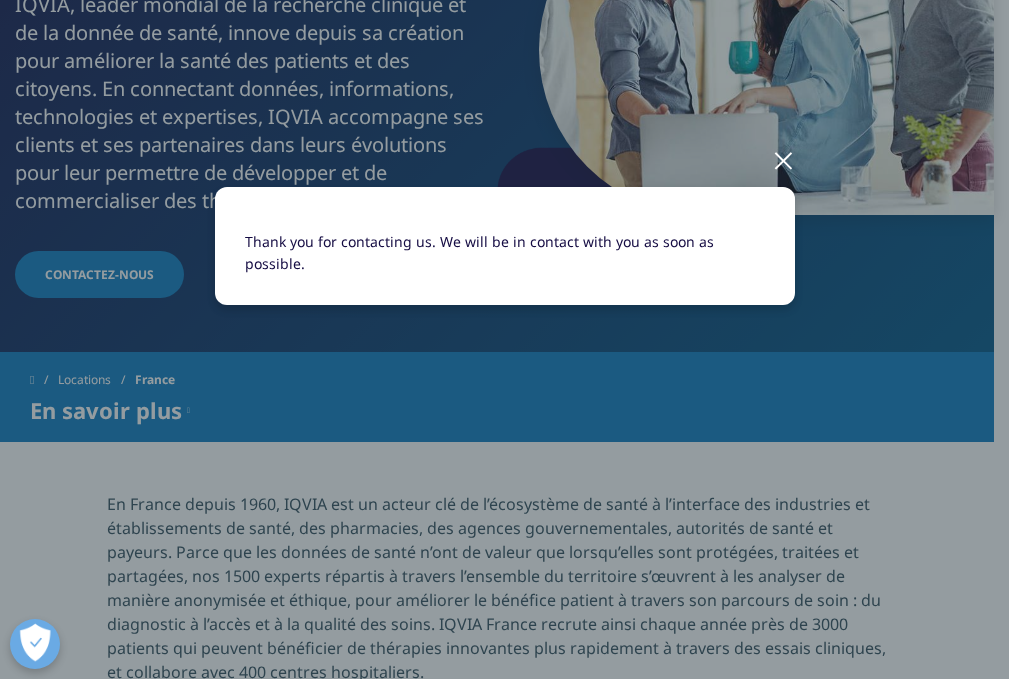 click at bounding box center (783, 159) 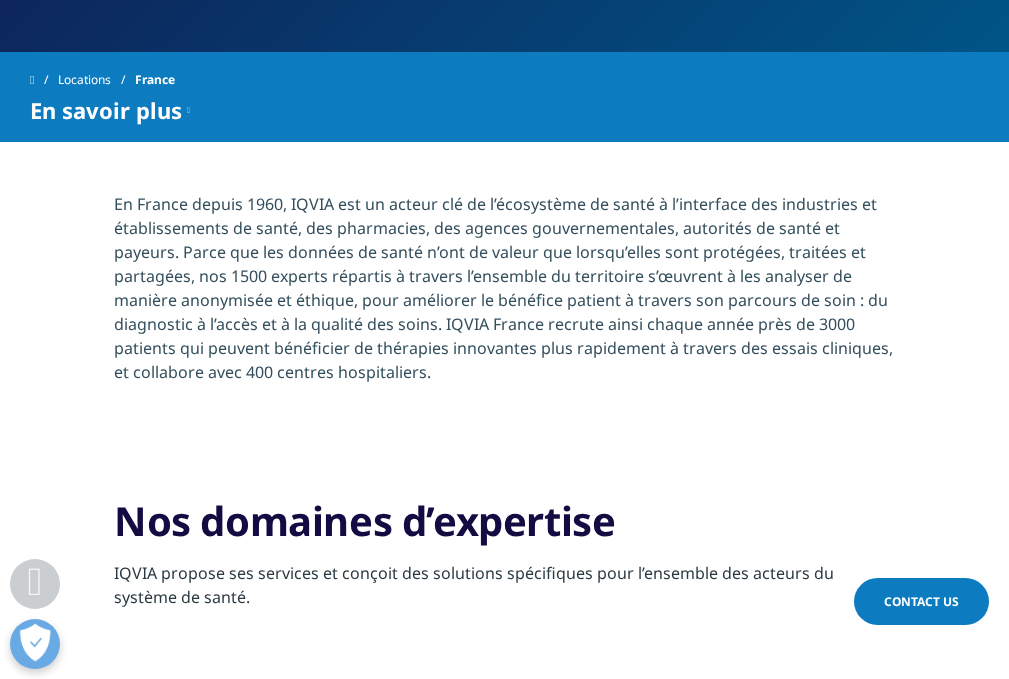 scroll, scrollTop: 0, scrollLeft: 0, axis: both 